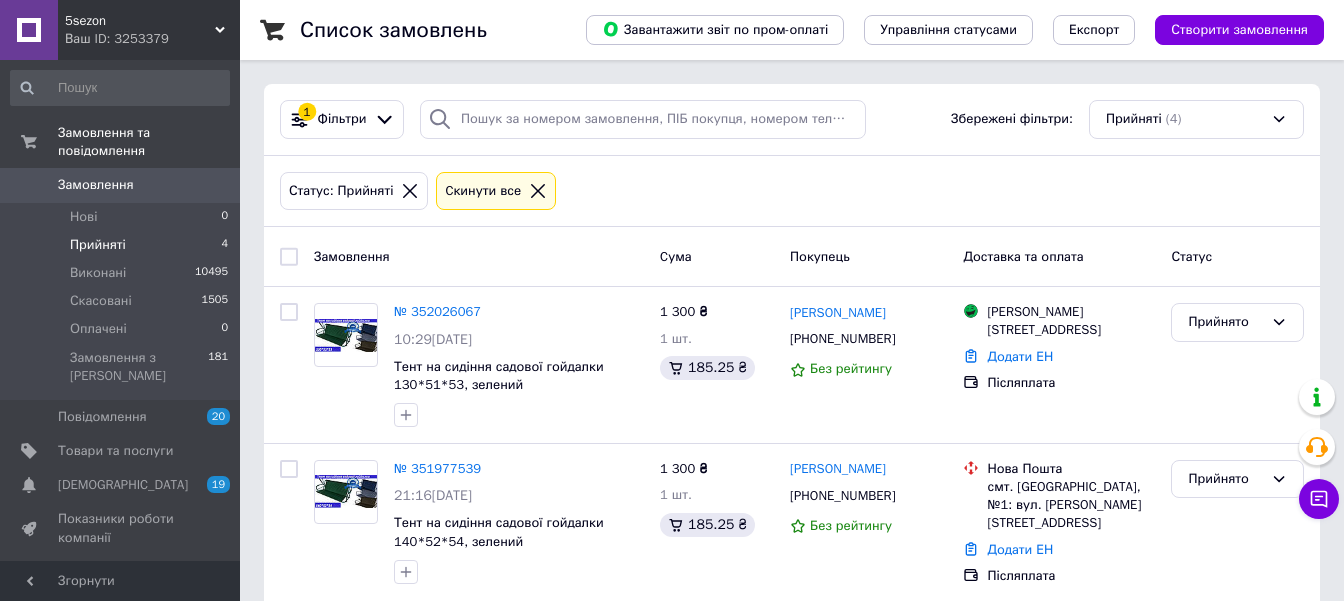 scroll, scrollTop: 0, scrollLeft: 0, axis: both 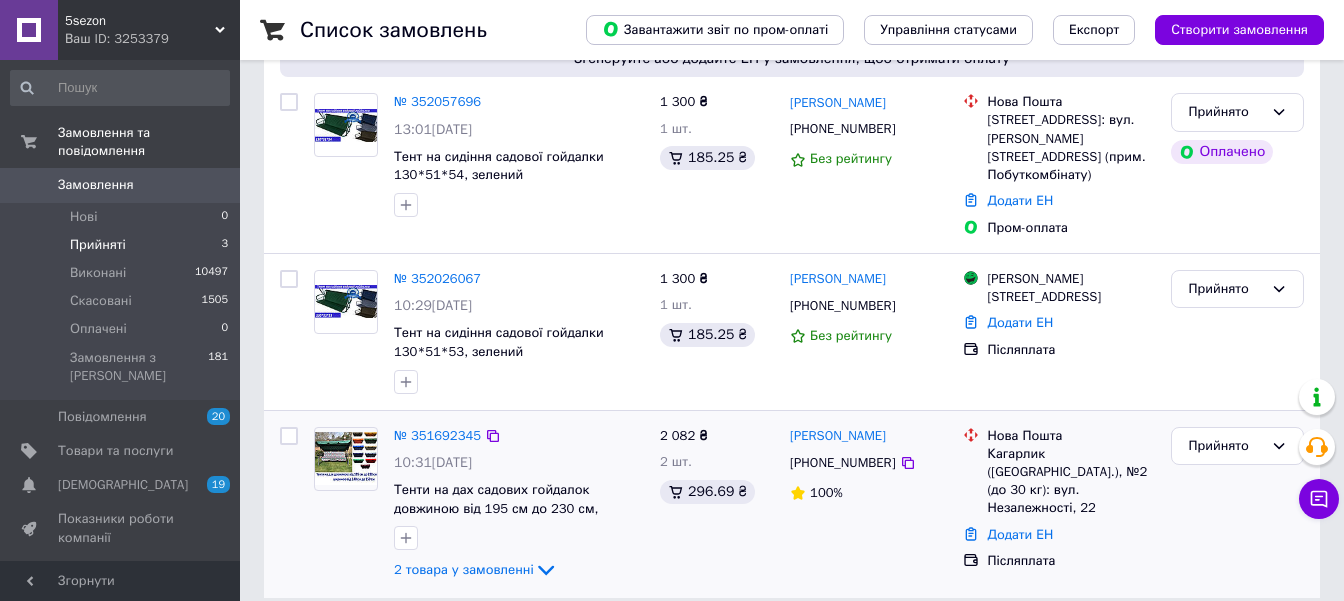 click at bounding box center [346, 458] 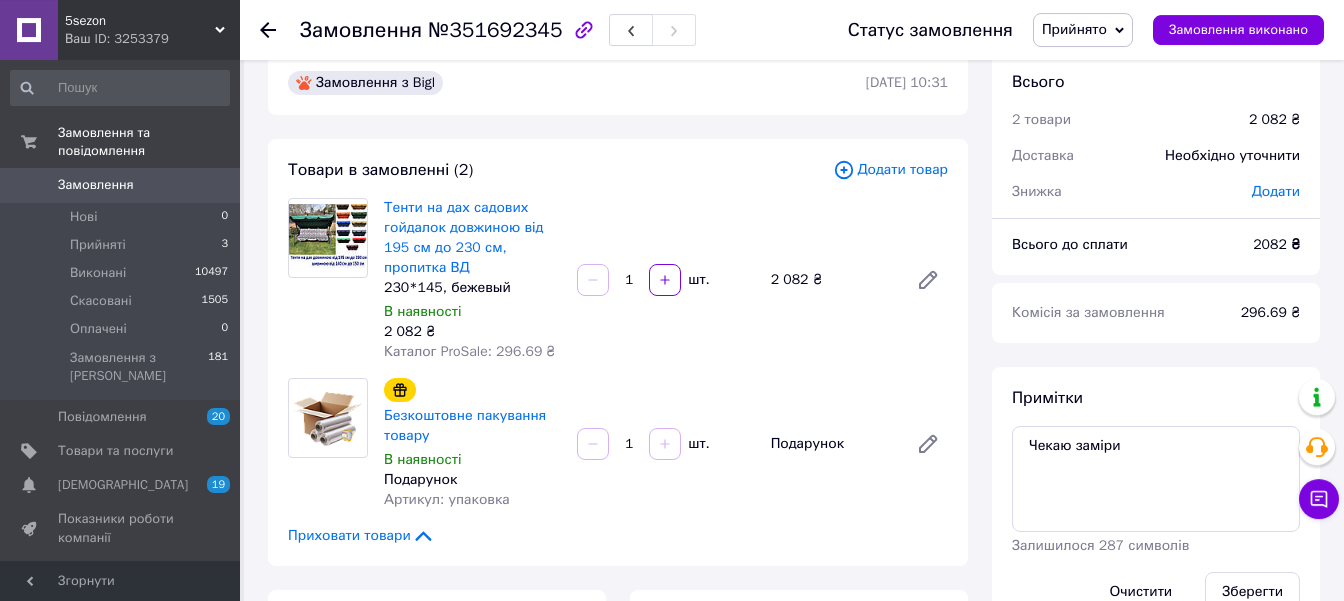 scroll, scrollTop: 0, scrollLeft: 0, axis: both 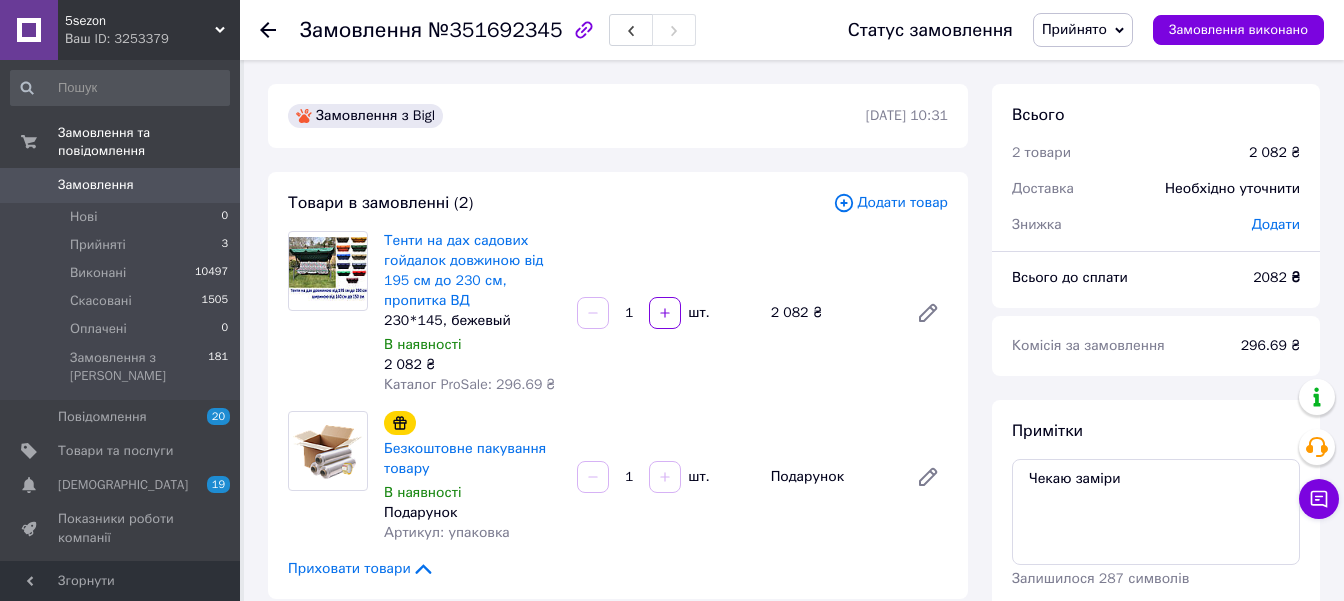 click on "Замовлення" at bounding box center [96, 185] 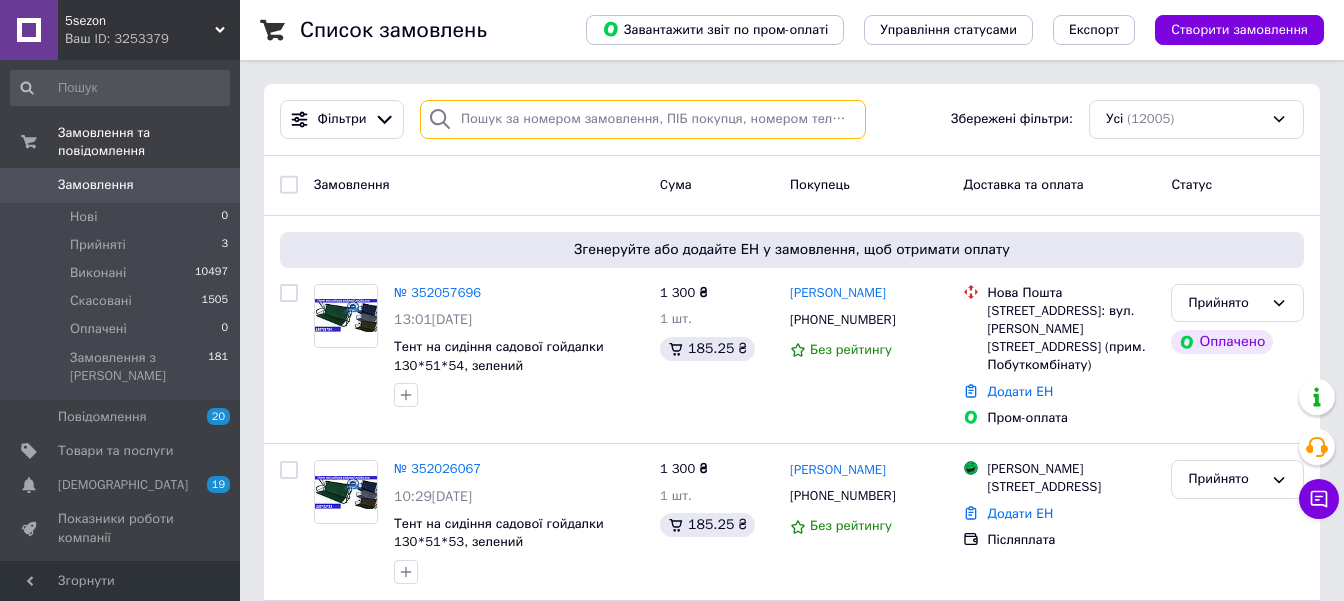 paste on "380507366894" 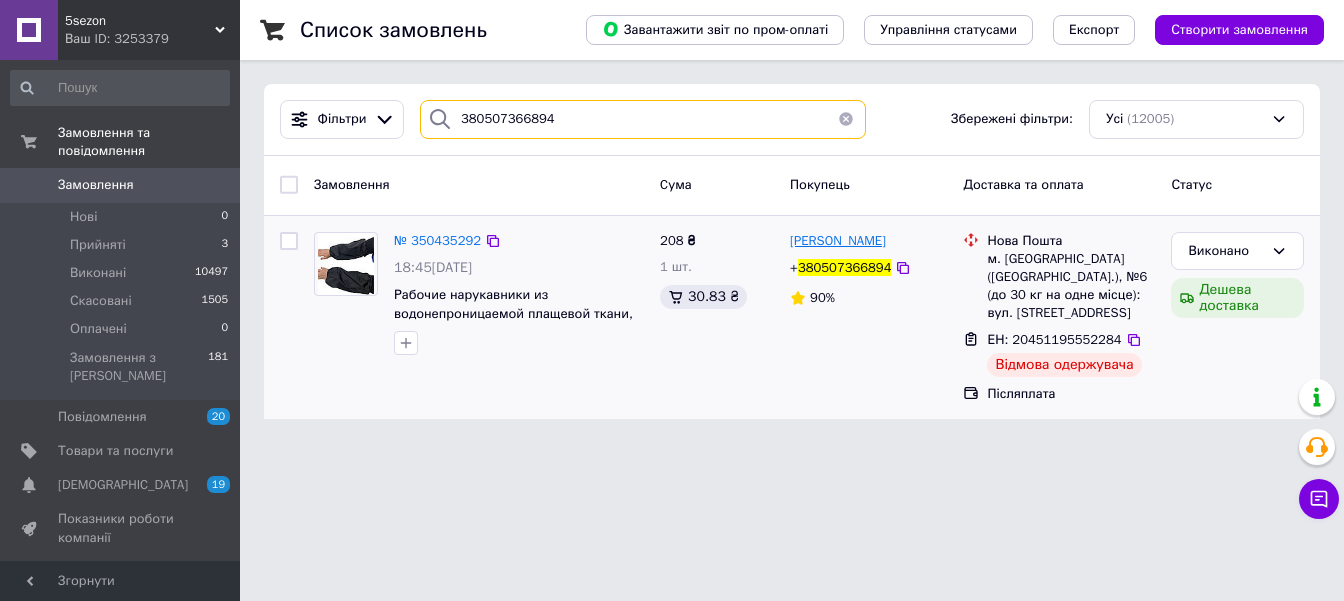 type on "380507366894" 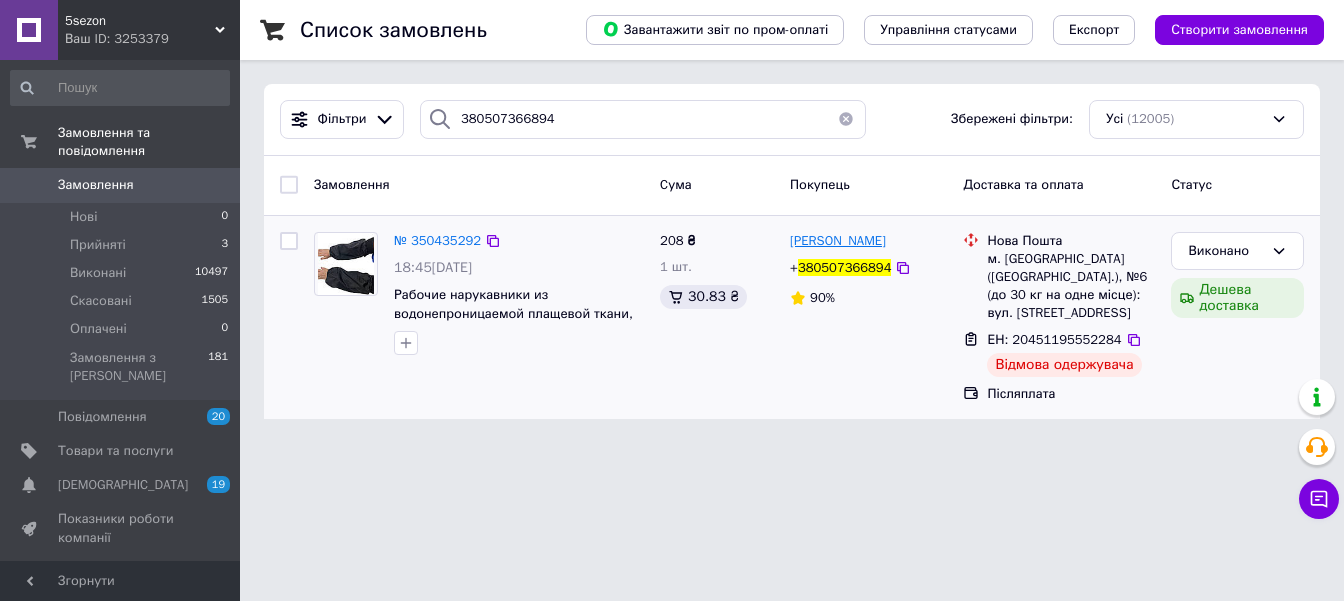 click on "Юлиана Борисова" at bounding box center [838, 240] 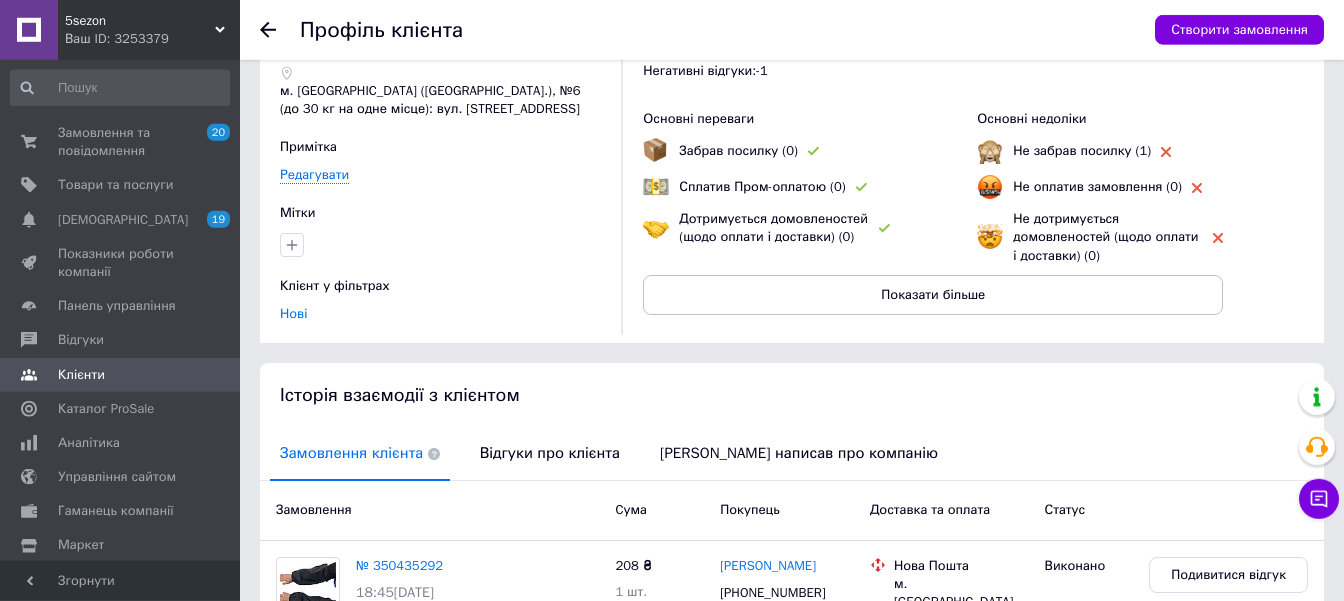 scroll, scrollTop: 315, scrollLeft: 0, axis: vertical 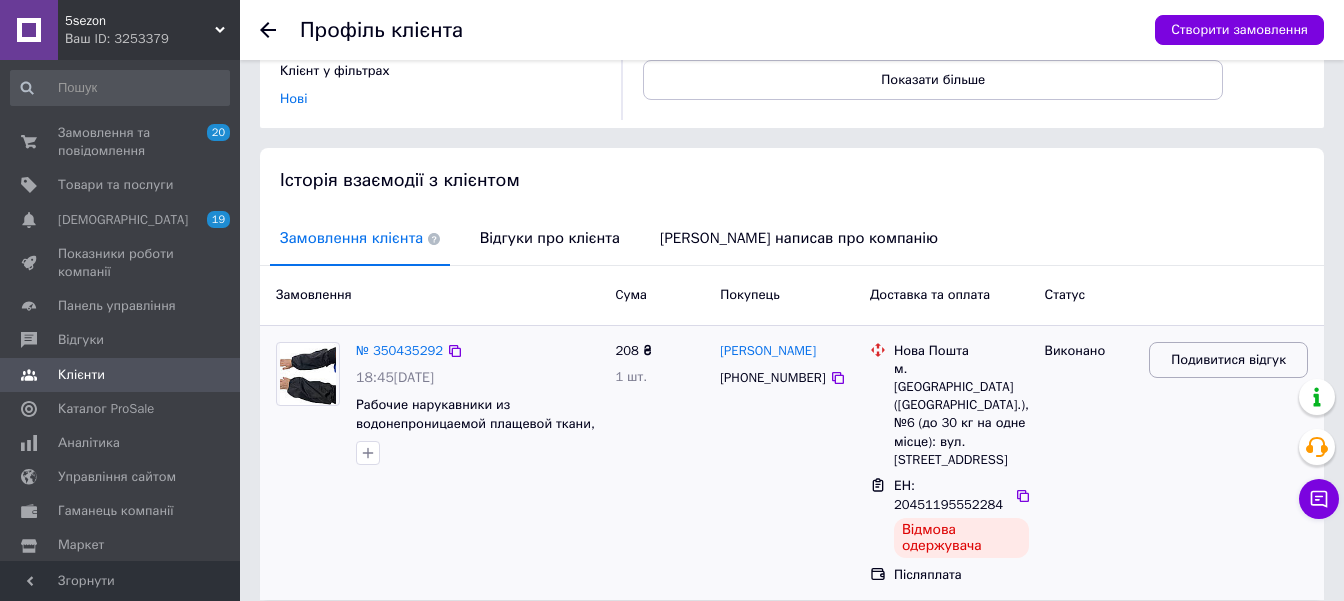 click on "Подивитися відгук" at bounding box center [1228, 360] 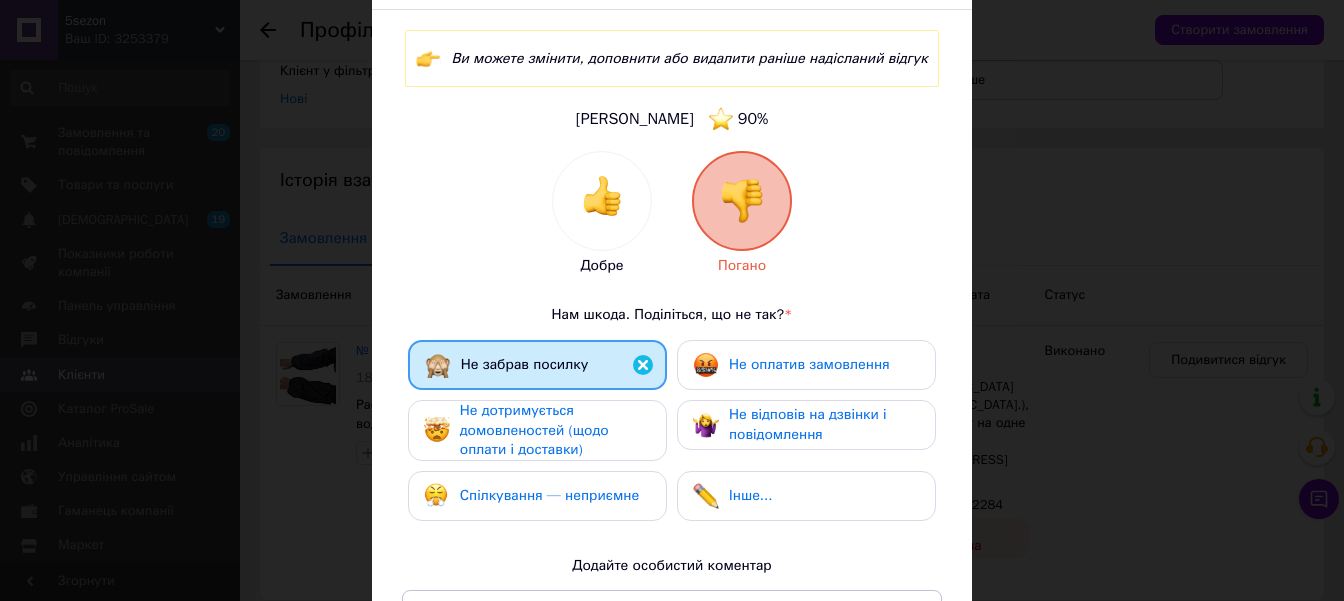 scroll, scrollTop: 227, scrollLeft: 0, axis: vertical 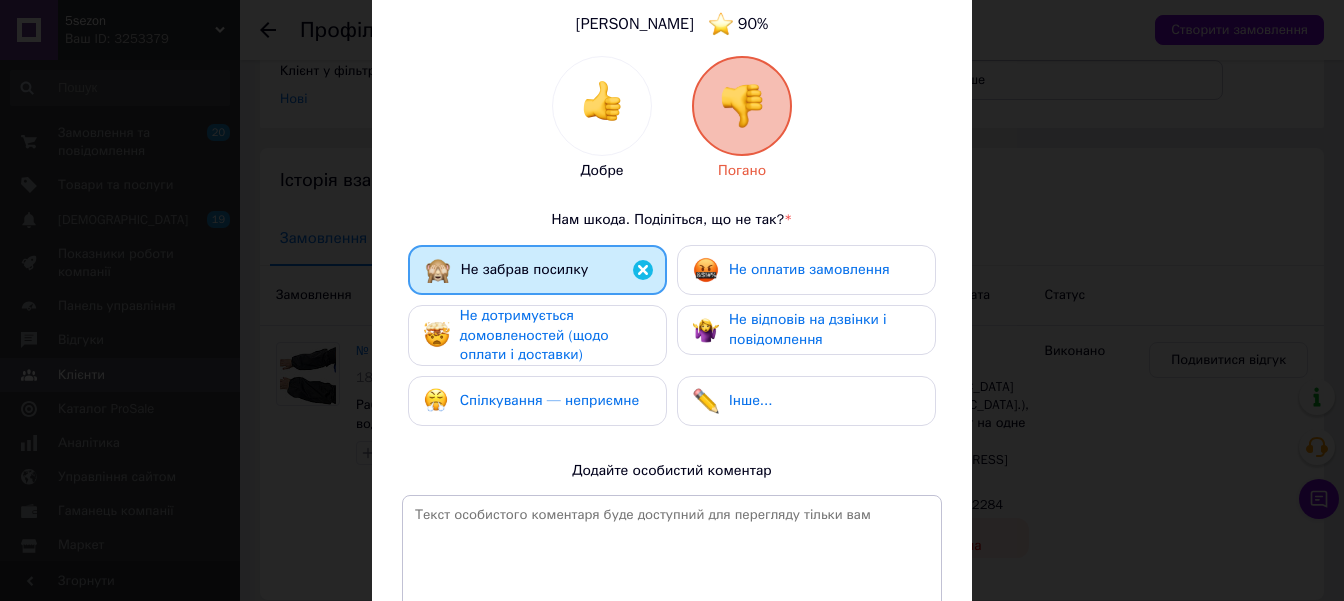 click on "Не дотримується домовленостей (щодо оплати і доставки)" at bounding box center (534, 335) 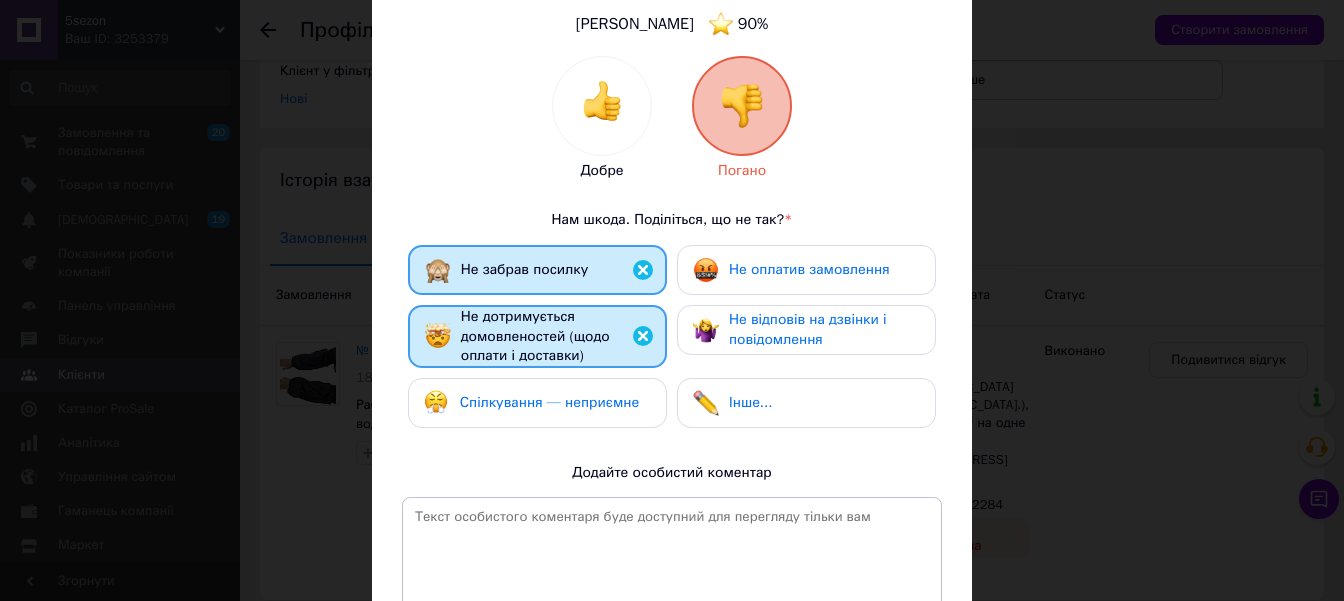 drag, startPoint x: 559, startPoint y: 404, endPoint x: 681, endPoint y: 382, distance: 123.967735 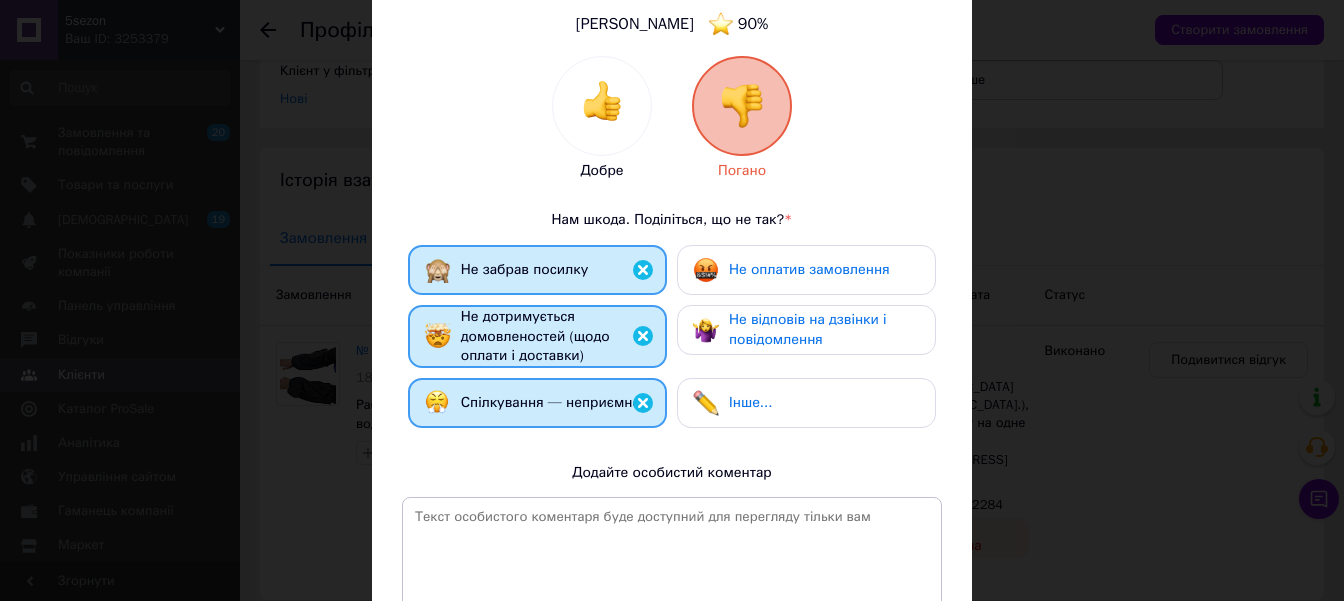 click on "Не відповів на дзвінки і повідомлення" at bounding box center (808, 329) 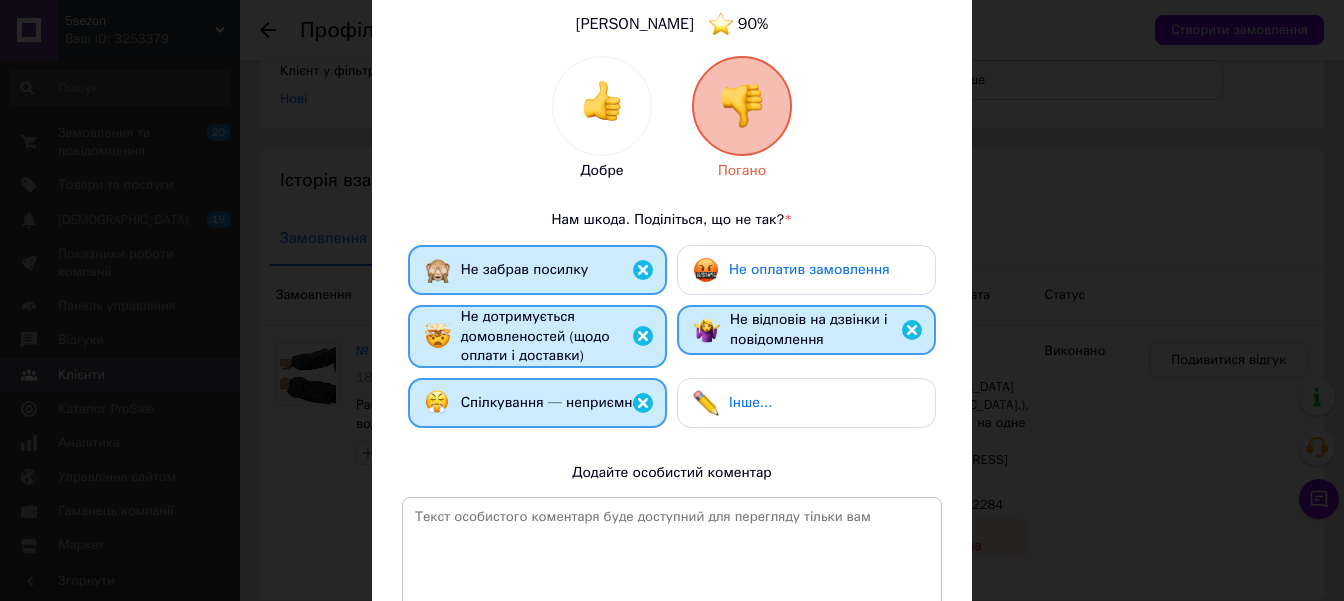 click on "Не оплатив замовлення" at bounding box center [809, 269] 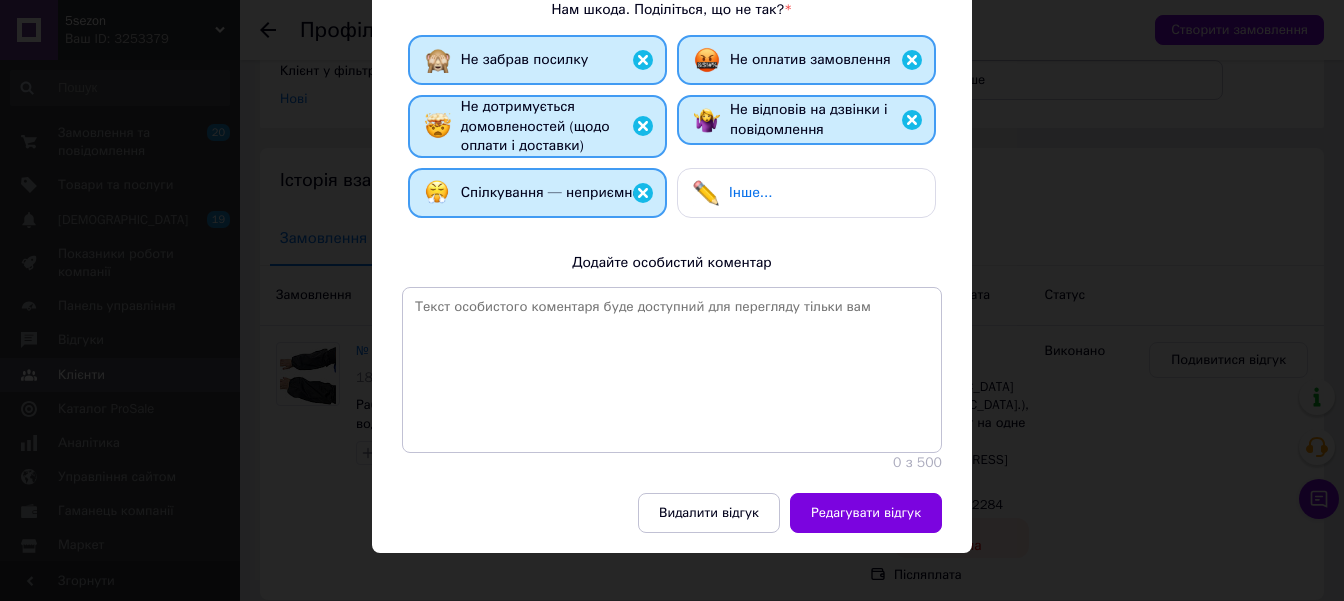 scroll, scrollTop: 486, scrollLeft: 0, axis: vertical 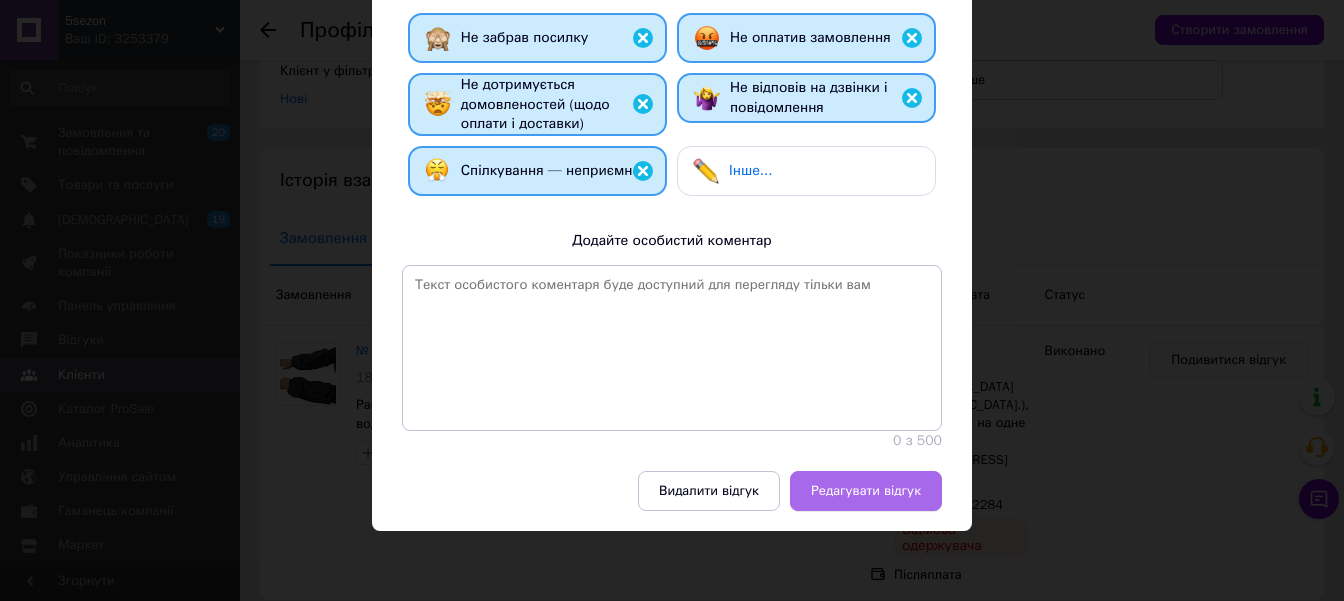click on "Редагувати відгук" at bounding box center (866, 491) 